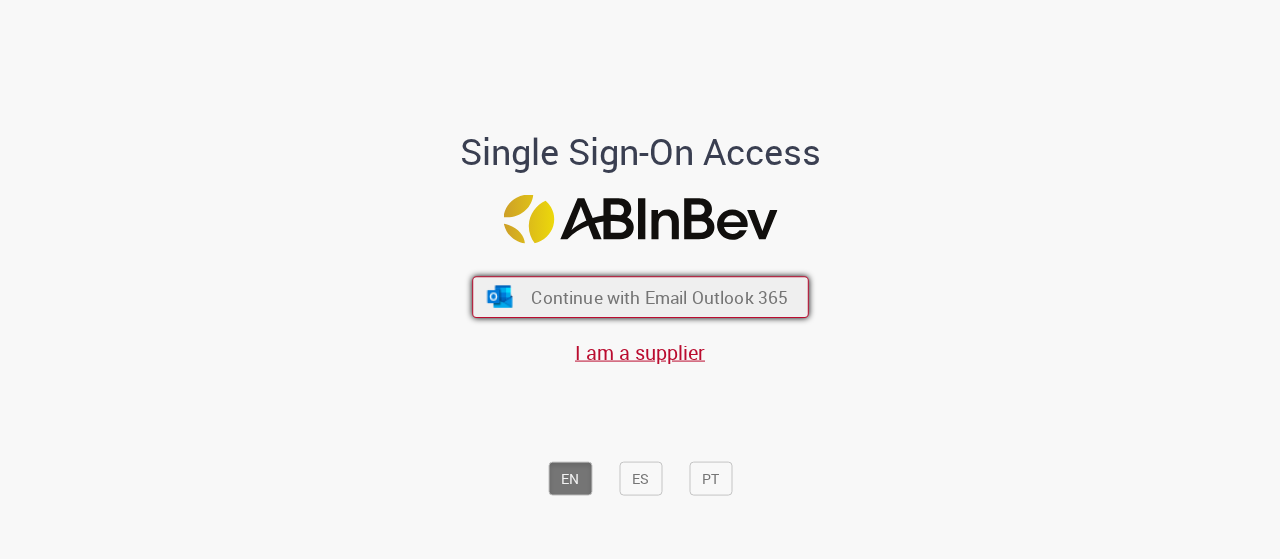 scroll, scrollTop: 0, scrollLeft: 0, axis: both 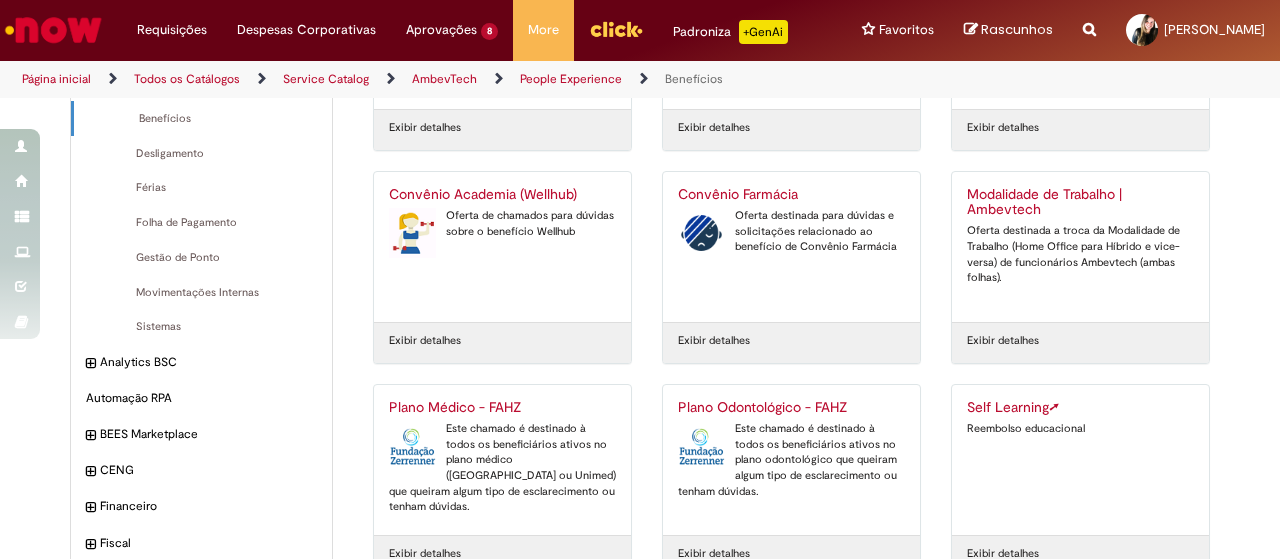 click on "Plano Médico - FAHZ" at bounding box center [502, 408] 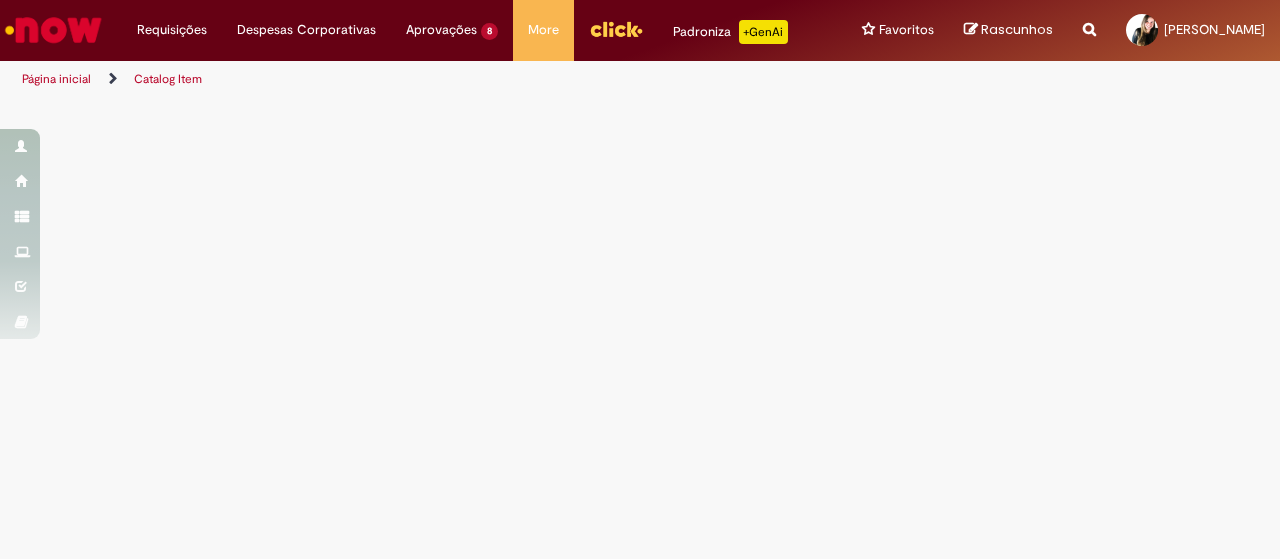 scroll, scrollTop: 0, scrollLeft: 0, axis: both 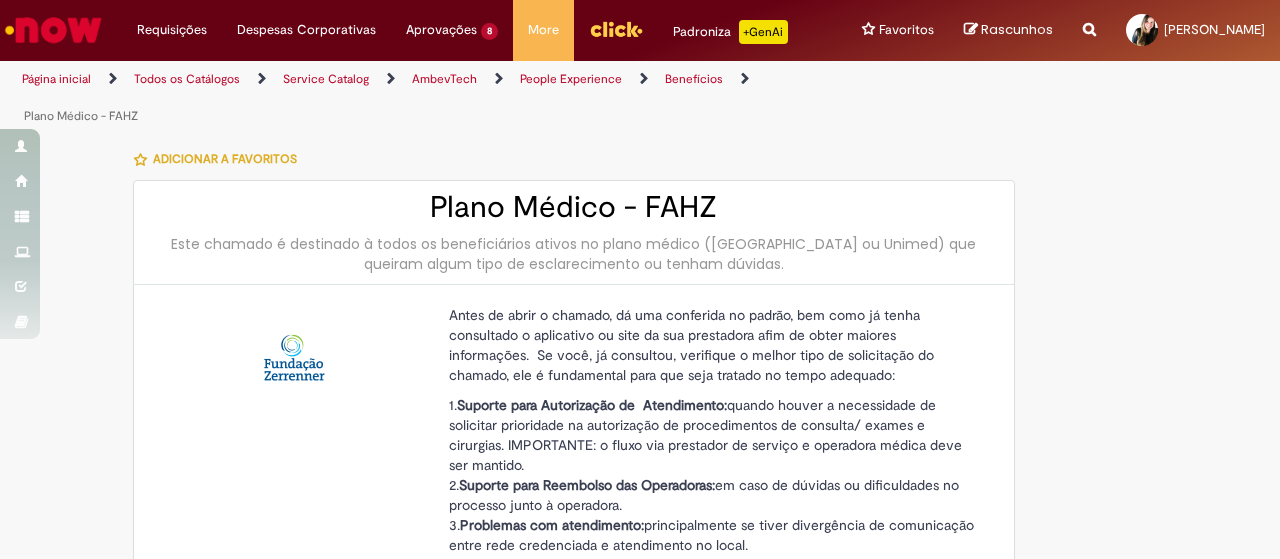type on "********" 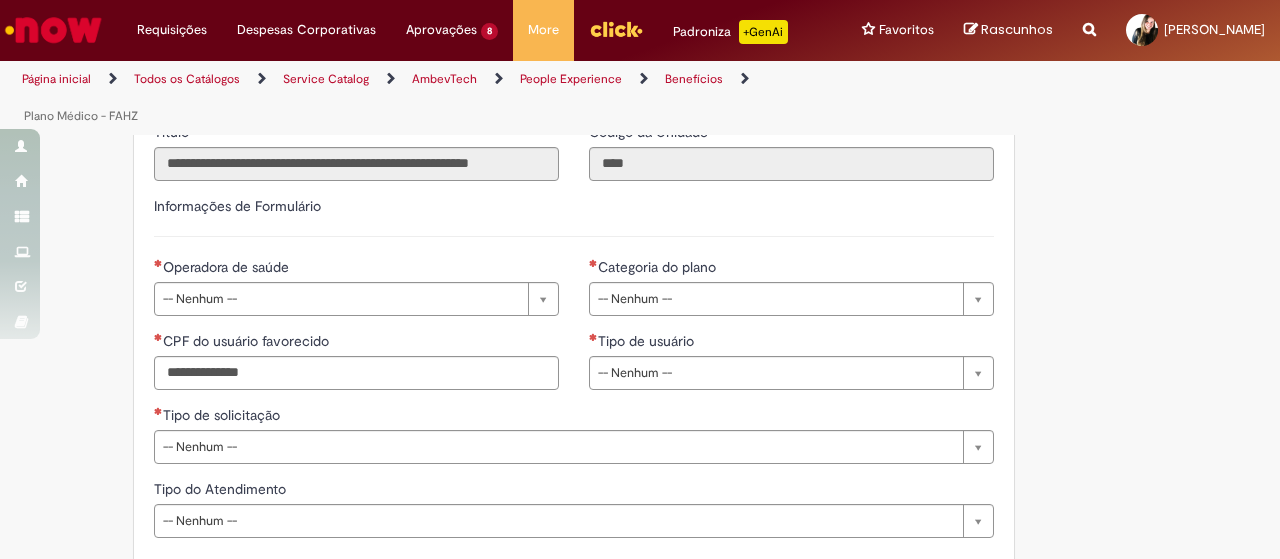 scroll, scrollTop: 1300, scrollLeft: 0, axis: vertical 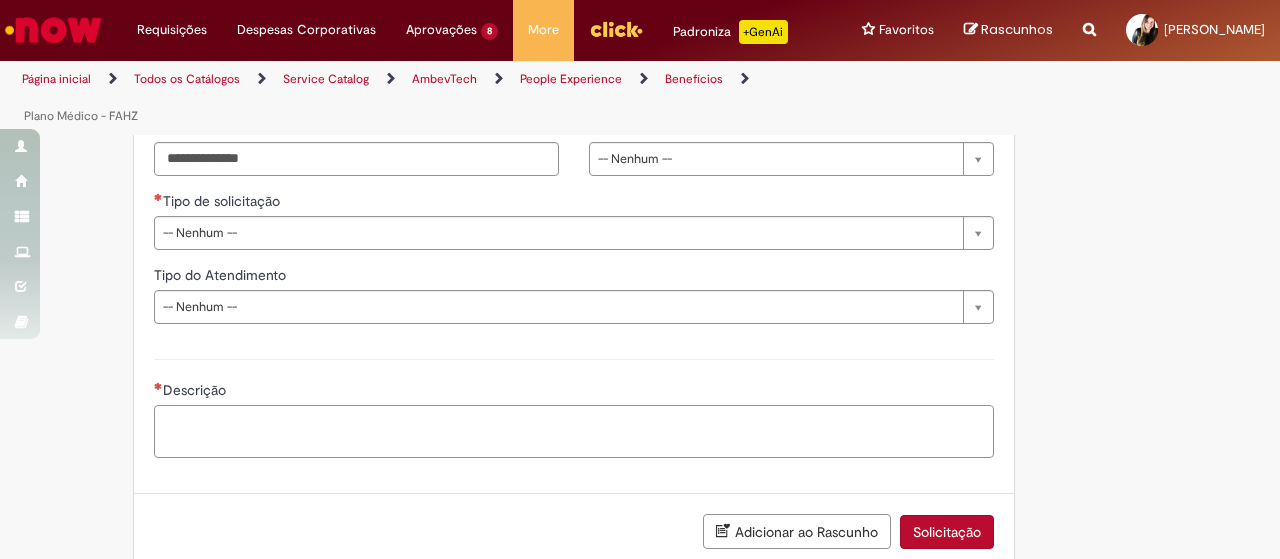 click on "Descrição" at bounding box center (574, 431) 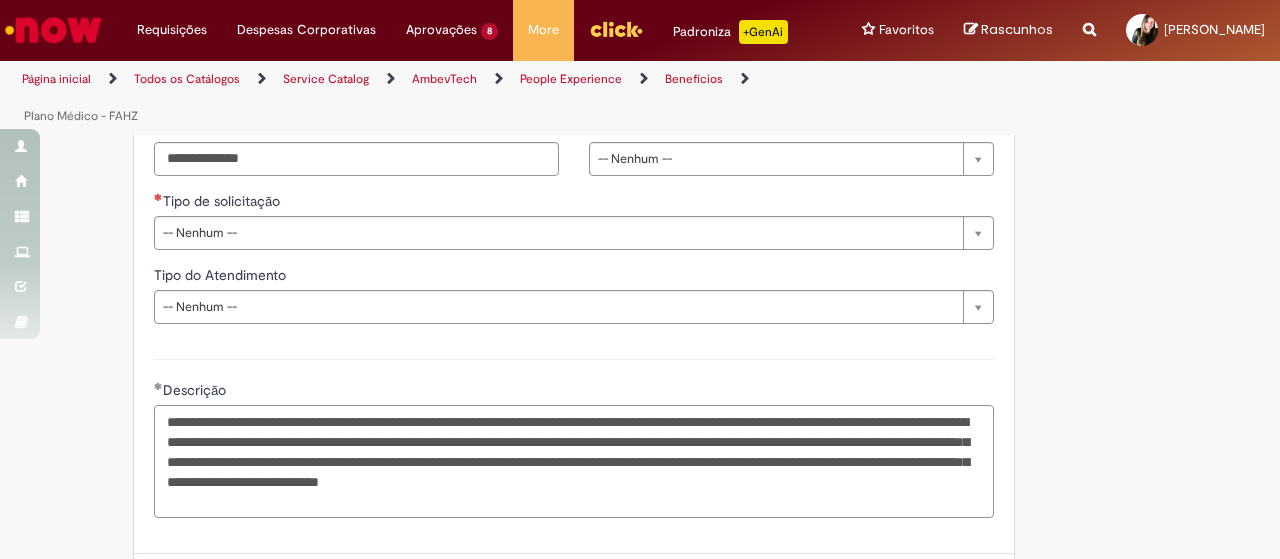 type on "**********" 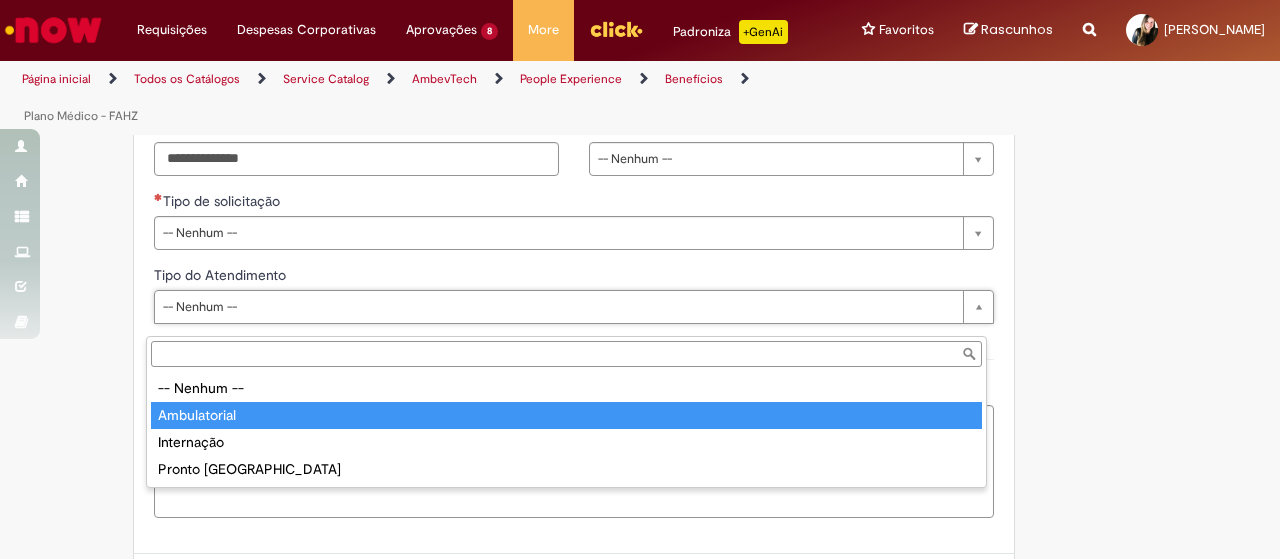 type on "**********" 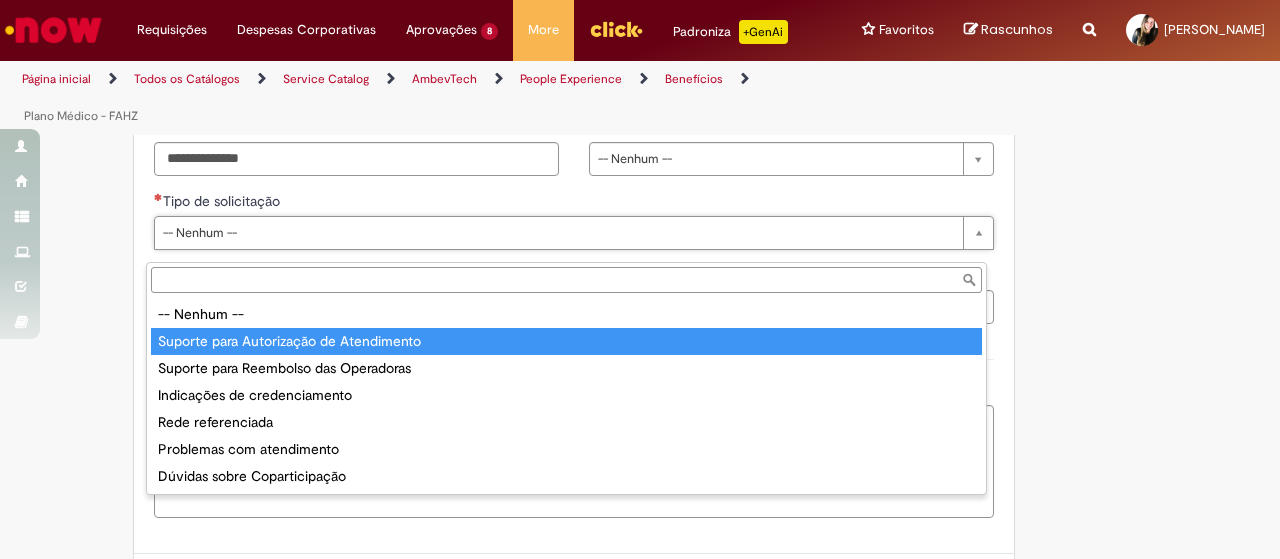 type on "**********" 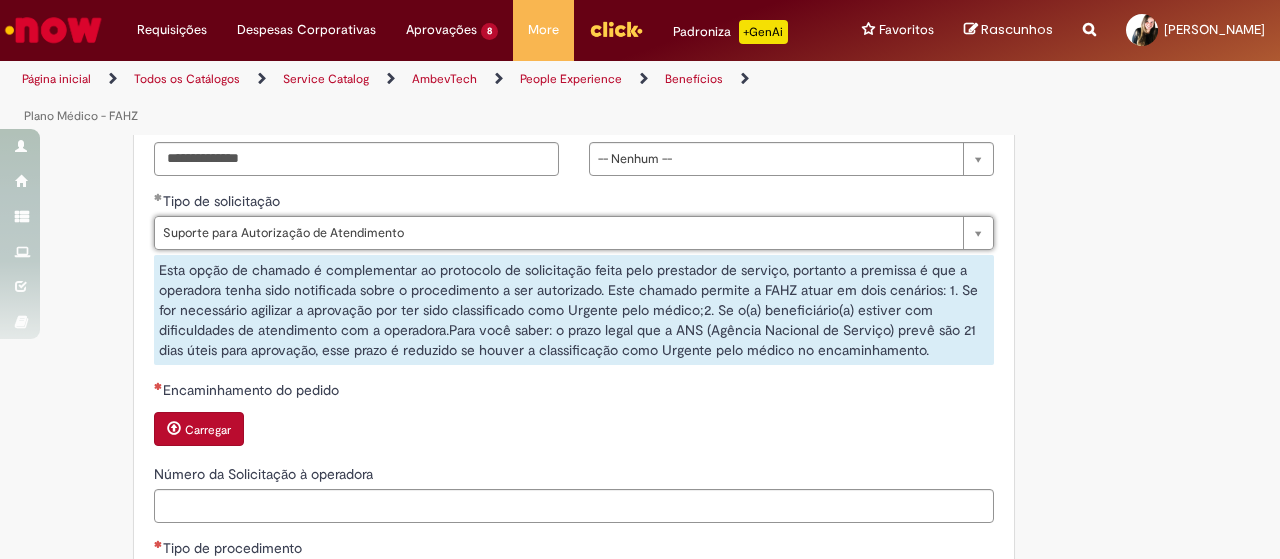 click on "Carregar" at bounding box center [574, 431] 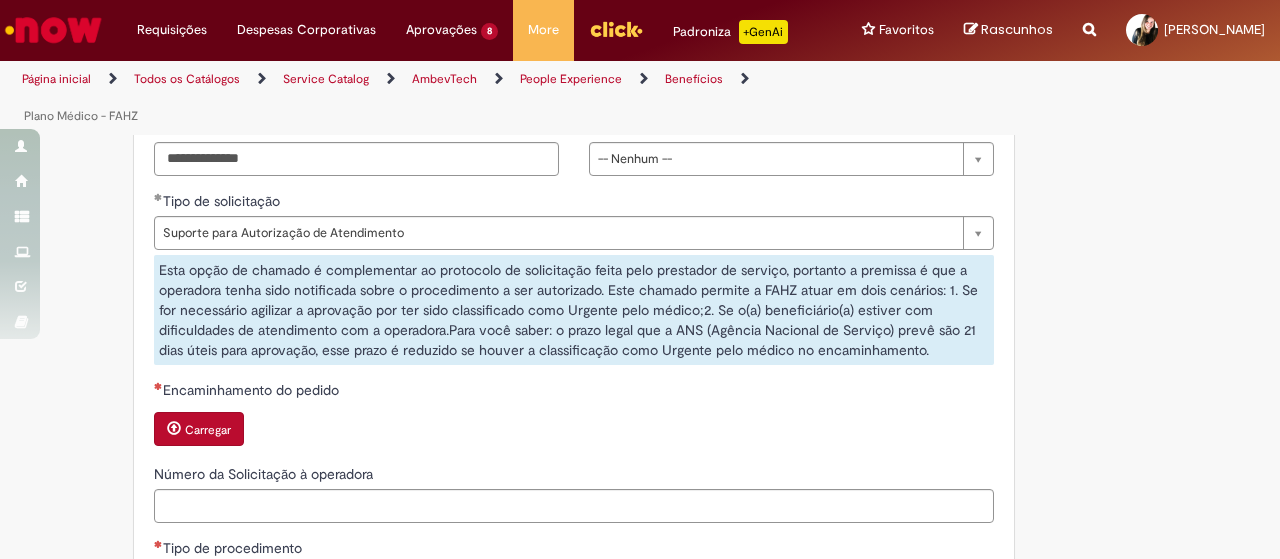 scroll, scrollTop: 1400, scrollLeft: 0, axis: vertical 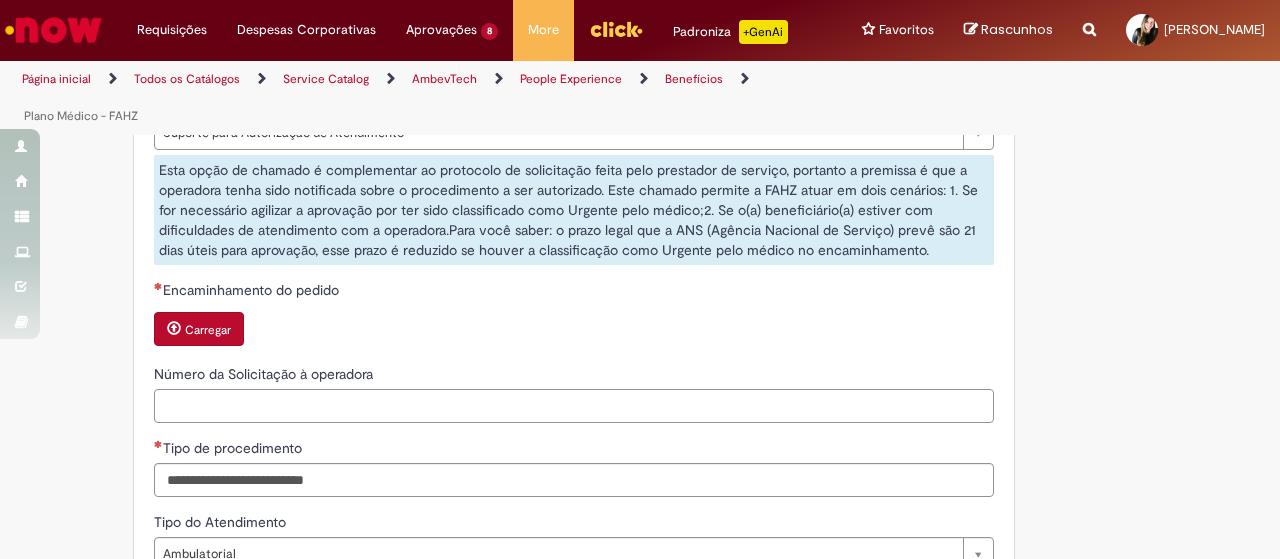 click on "Número da Solicitação à operadora" at bounding box center (574, 406) 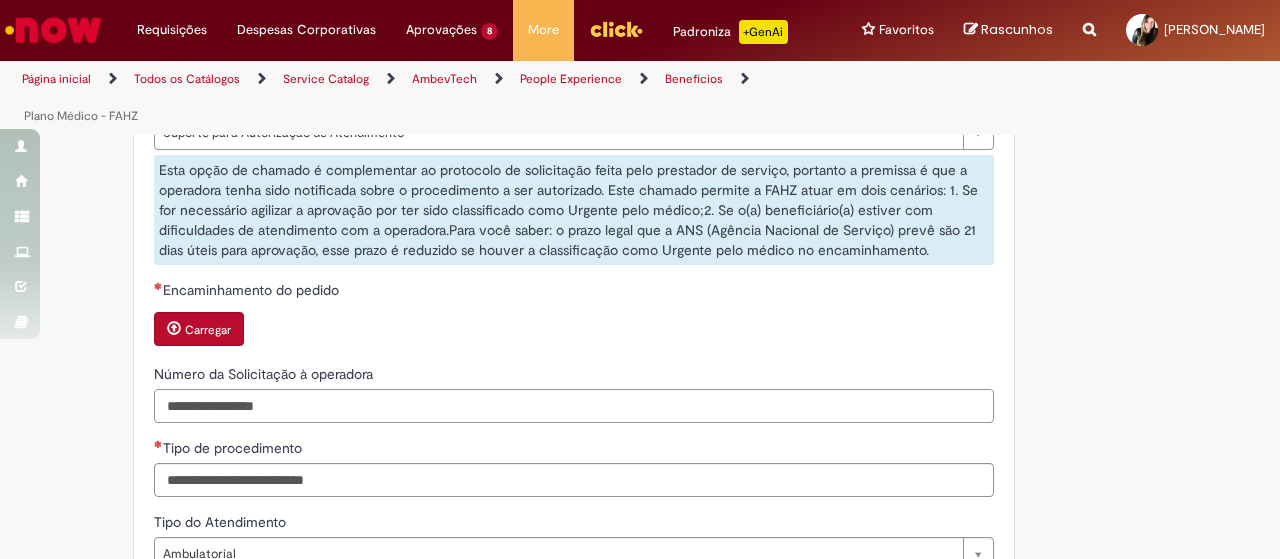 type on "**********" 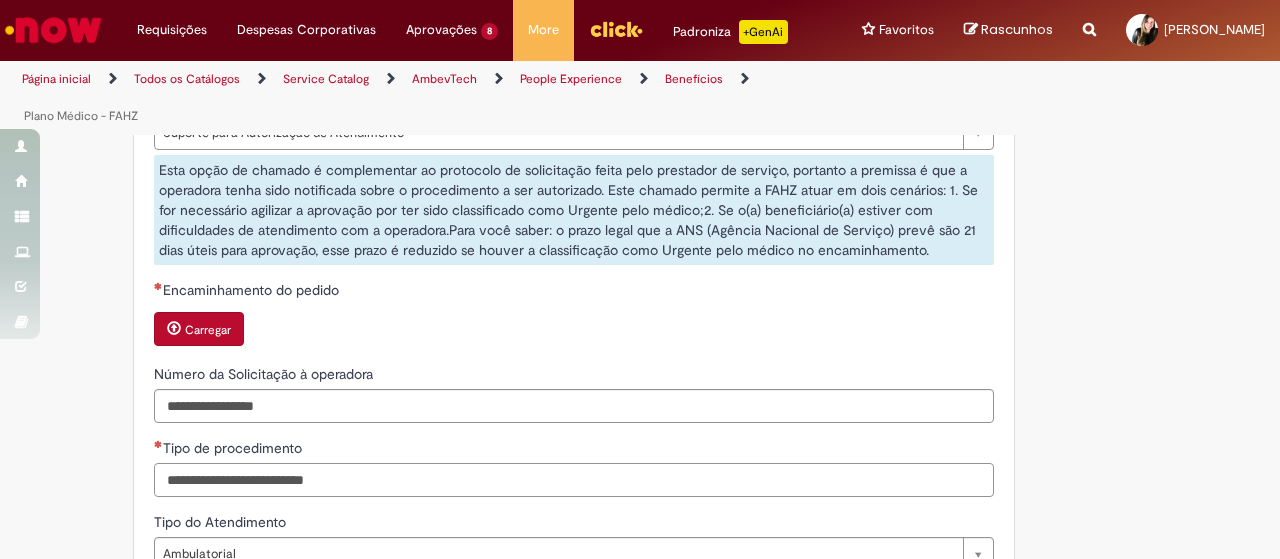 click on "Tipo de procedimento" at bounding box center (574, 480) 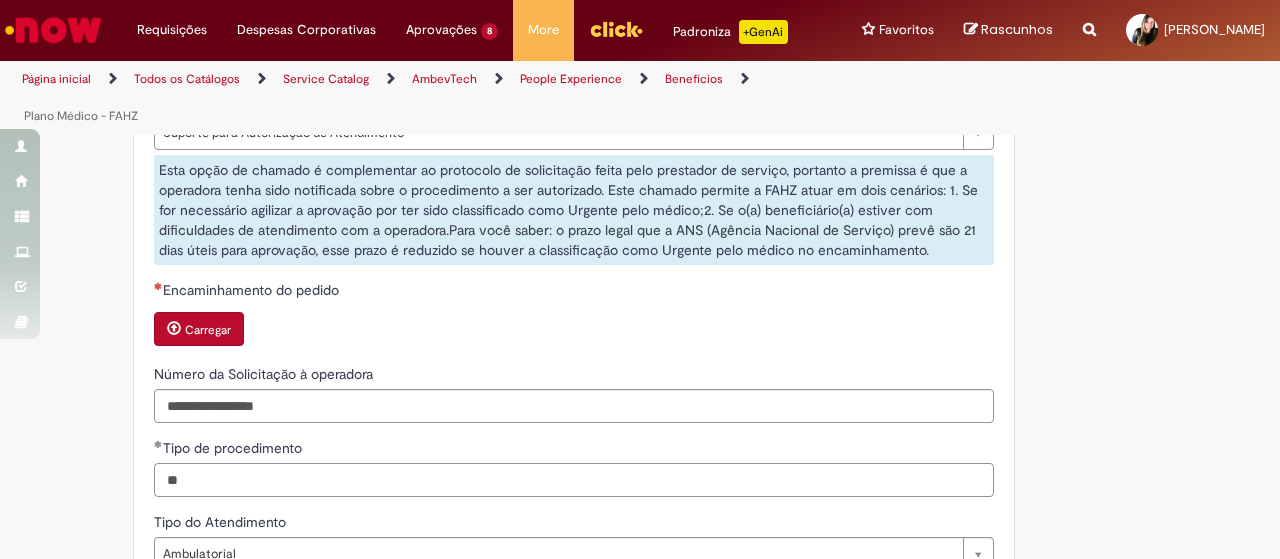 type on "*" 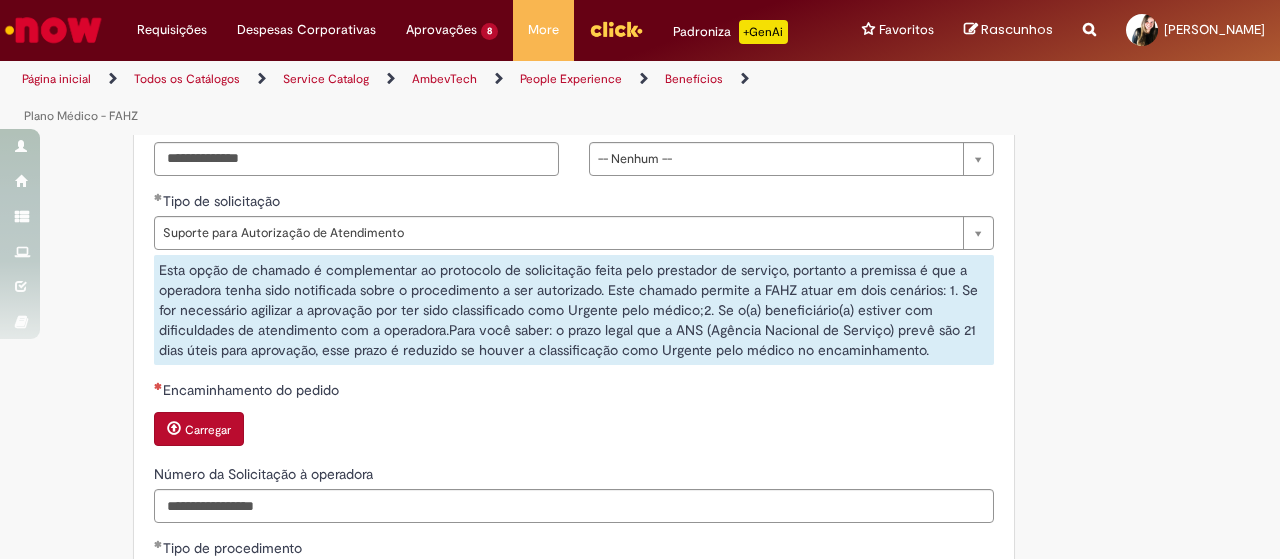 scroll, scrollTop: 1200, scrollLeft: 0, axis: vertical 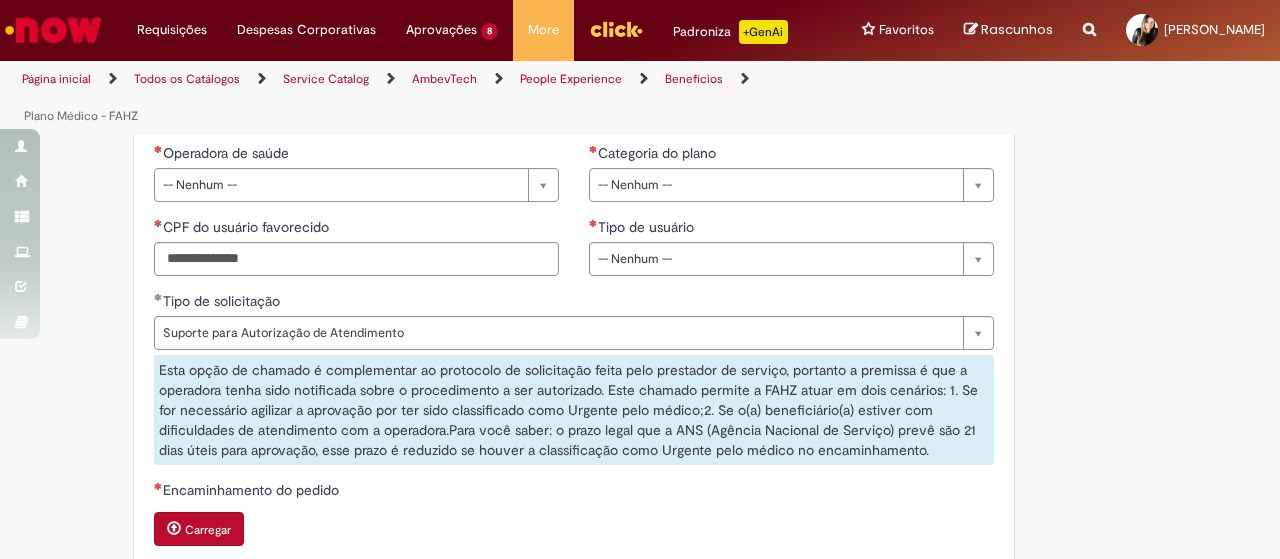 type on "*****" 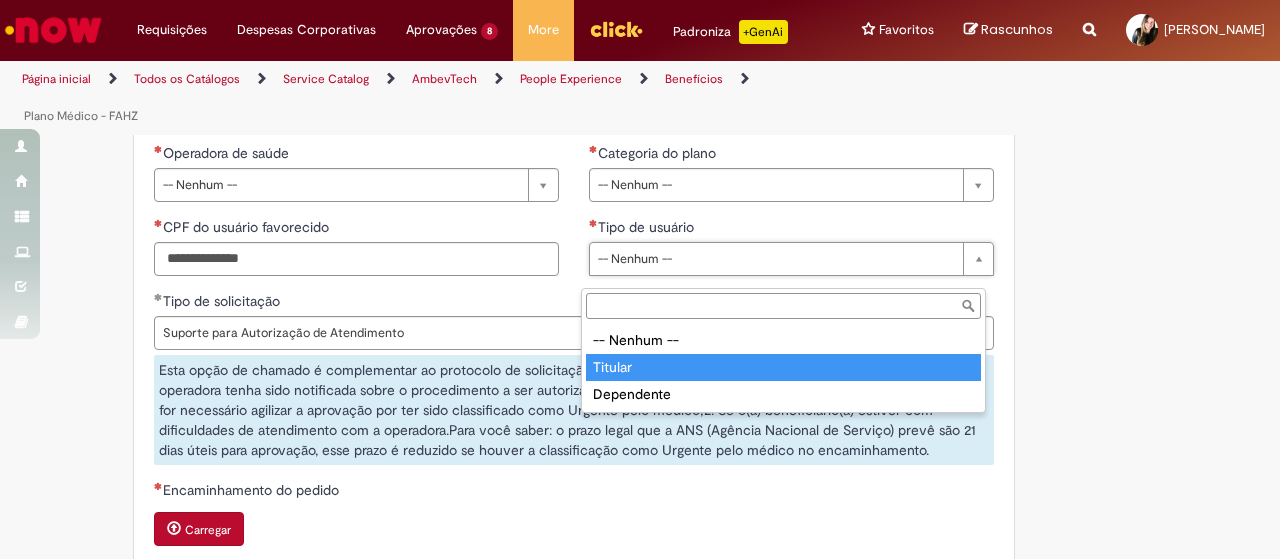 type on "*******" 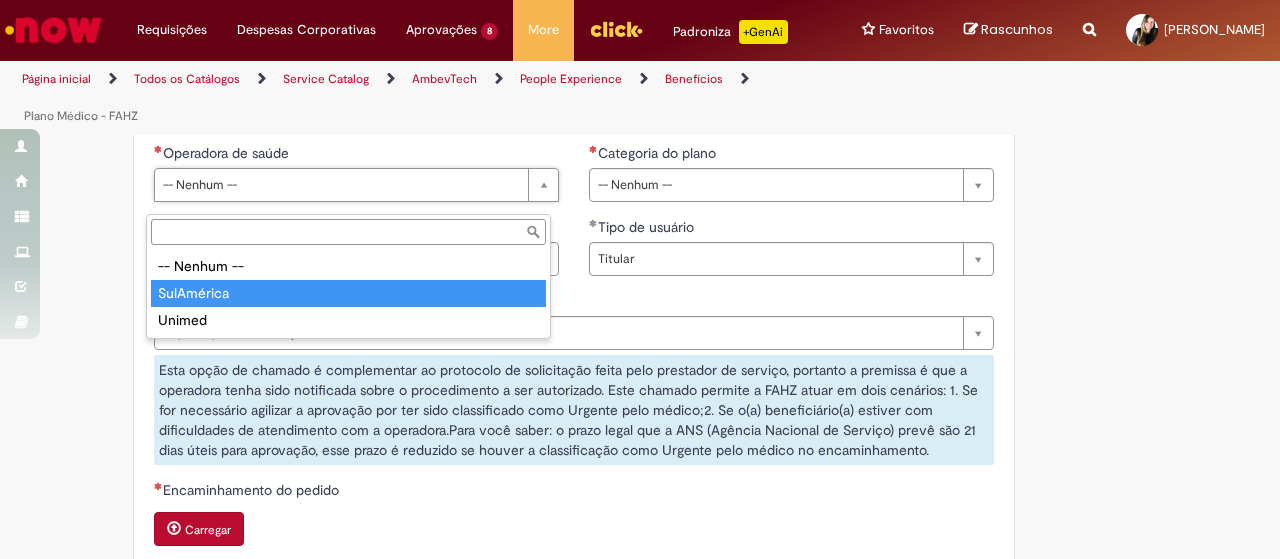 type on "**********" 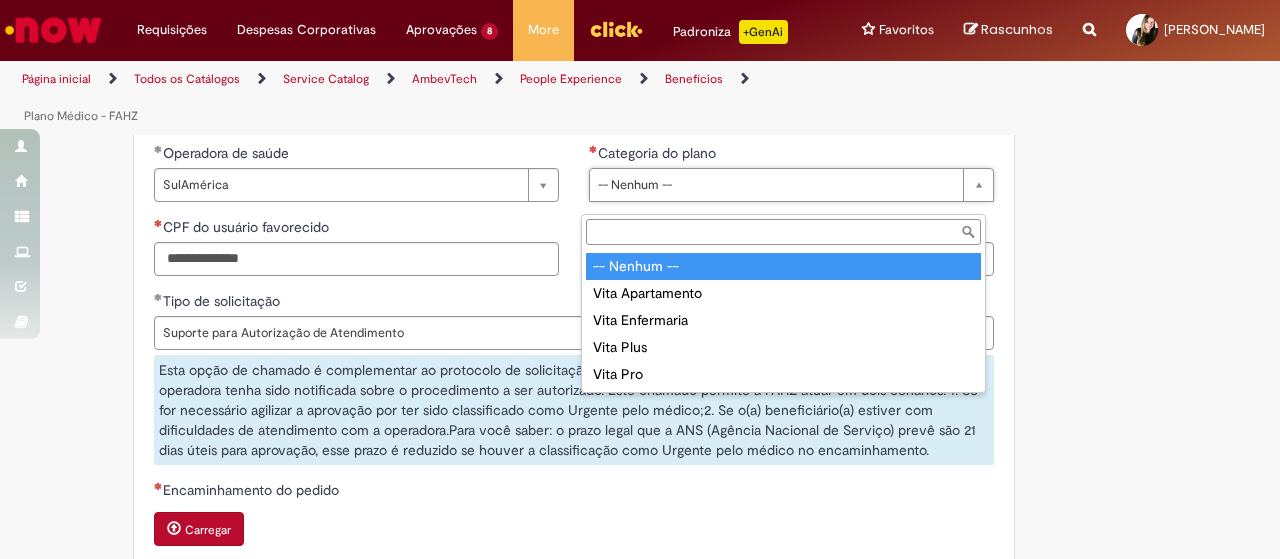 drag, startPoint x: 706, startPoint y: 202, endPoint x: 679, endPoint y: 253, distance: 57.706154 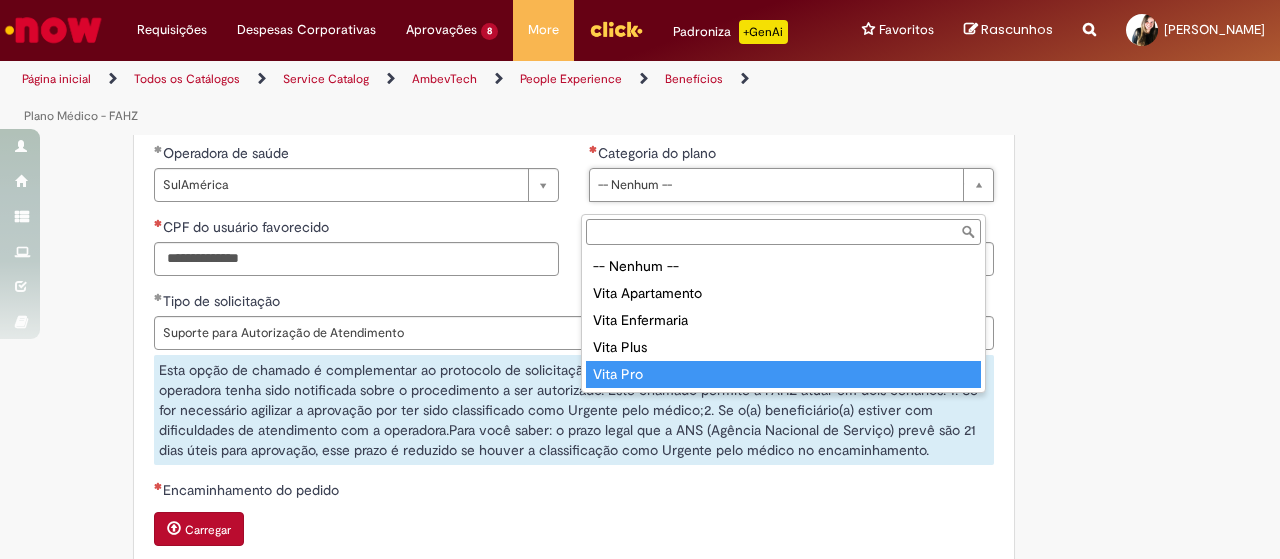 type on "********" 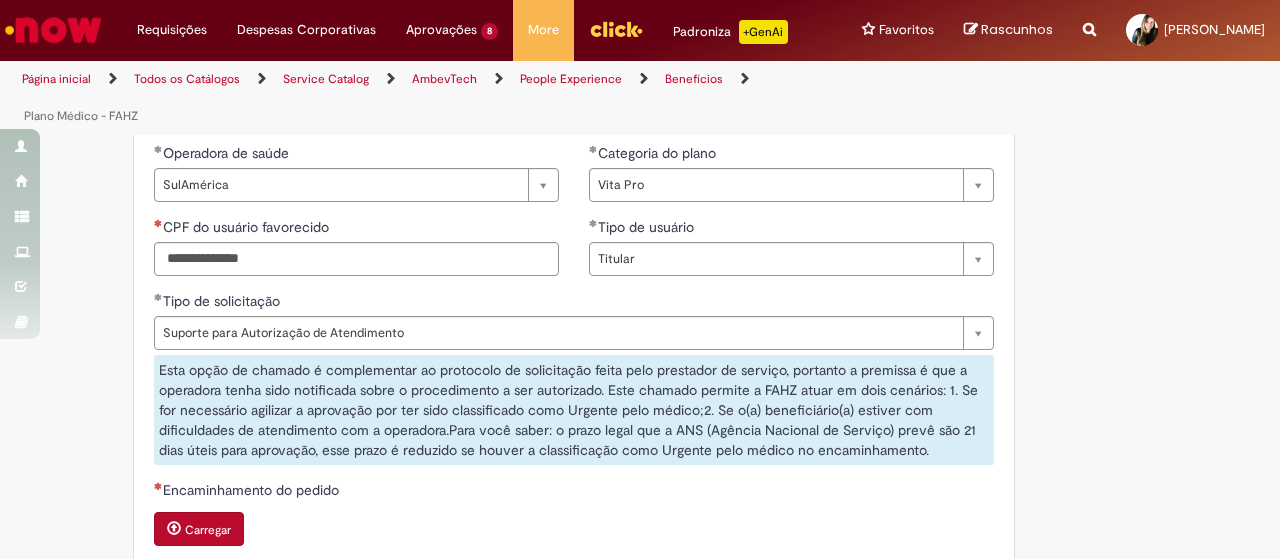 drag, startPoint x: 651, startPoint y: 325, endPoint x: 642, endPoint y: 317, distance: 12.0415945 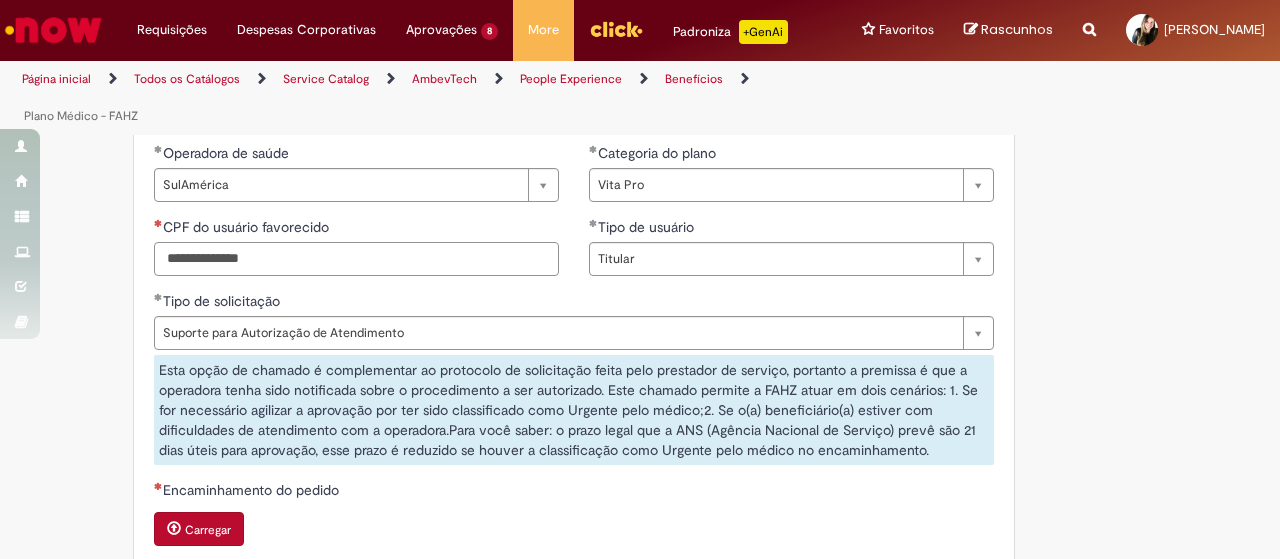click on "CPF do usuário favorecido" at bounding box center (356, 259) 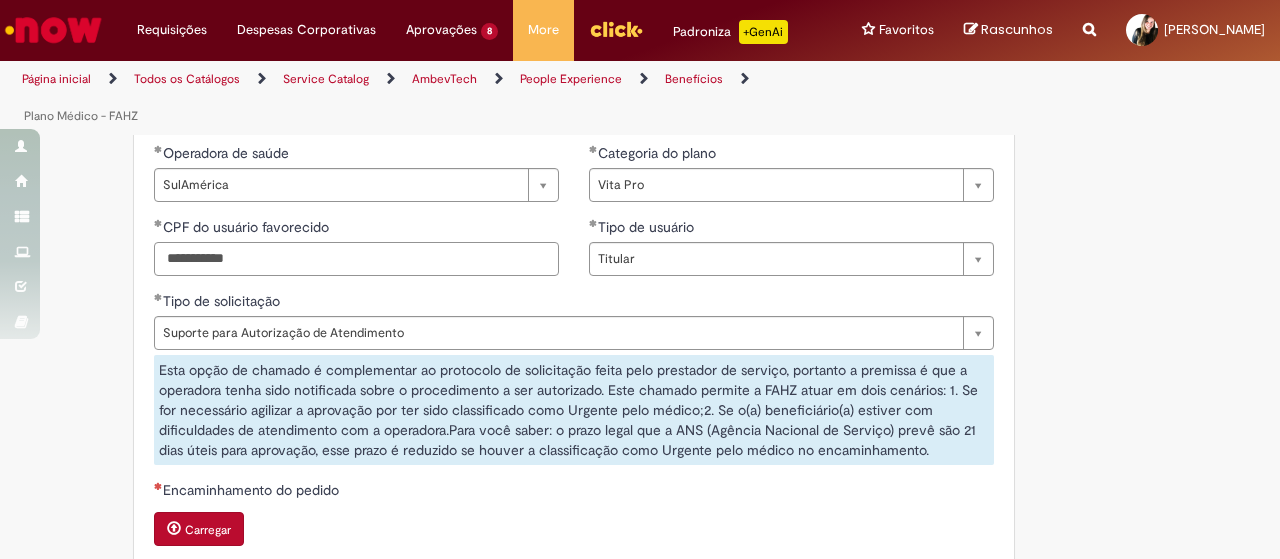 click on "**********" at bounding box center [356, 259] 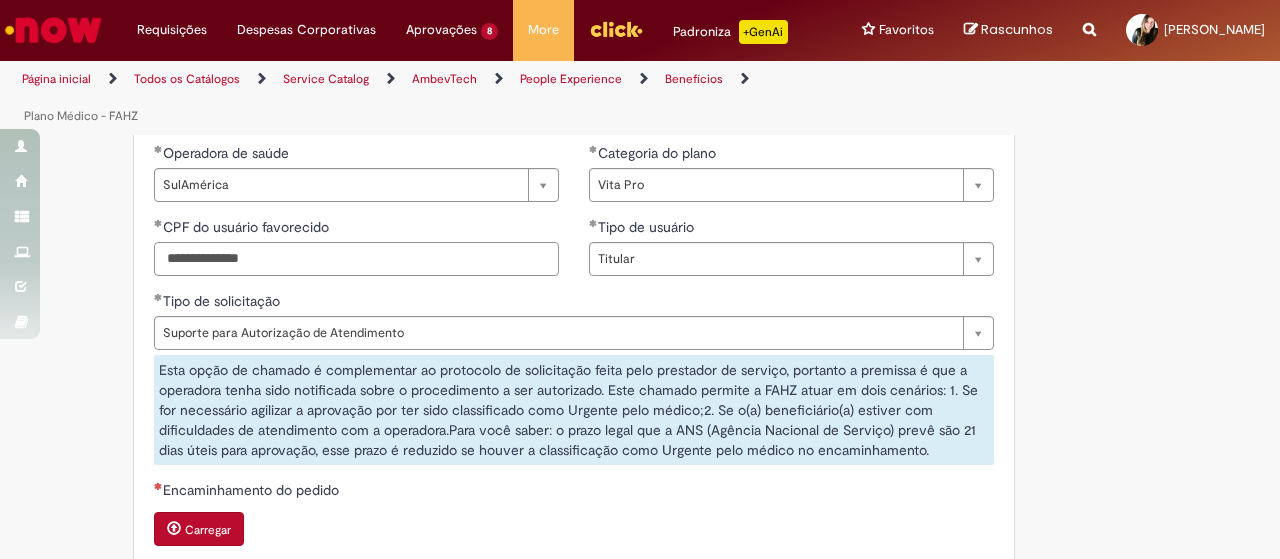 type on "**********" 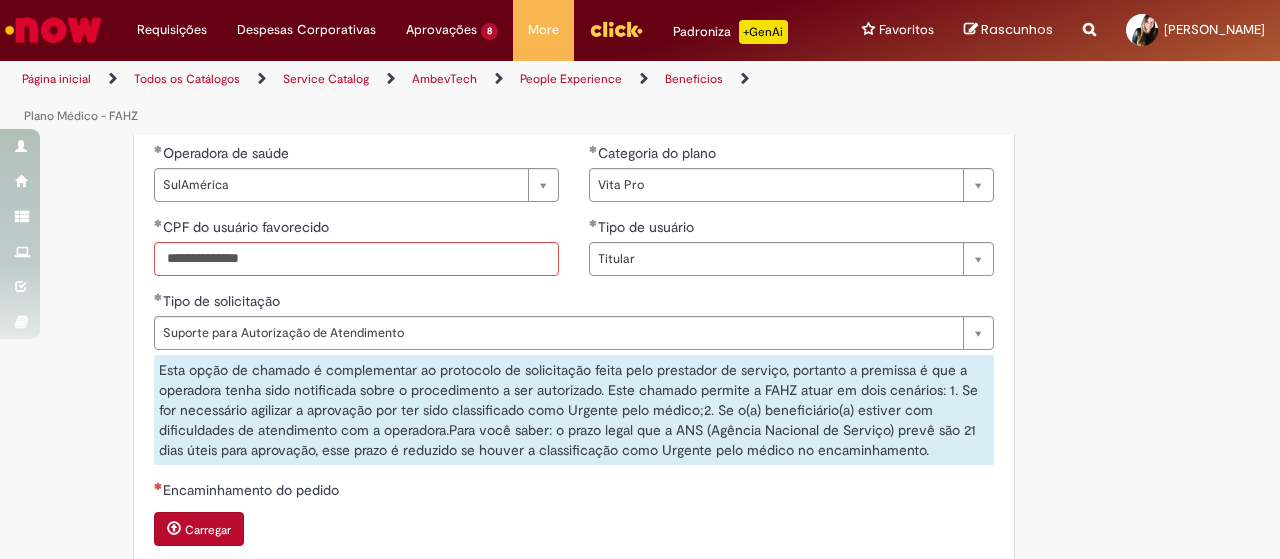click on "Adicionar a Favoritos
Plano Médico - FAHZ
Este chamado é destinado à todos os beneficiários ativos no plano médico (Sulamérica ou Unimed) que queiram algum tipo de esclarecimento ou tenham dúvidas.
Antes de abrir o chamado, dá uma conferida no padrão, bem como já tenha consultado o aplicativo ou site da sua prestadora afim de obter maiores informações.  Se você, já consultou, verifique o melhor tipo de solicitação do chamado, ele é fundamental para que seja tratado no tempo adequado:
1.  Suporte para Autorização de  Atendimento:  quando houver a necessidade de solicitar prioridade na autorização de procedimentos de consulta/ exames e cirurgias. IMPORTANTE: o fluxo via prestador de serviço e operadora médica deve ser mantido.  2.  Suporte para Reembolso das Operadoras: 3.  Problemas com atendimento: 4.  Rede referenciada: 5.  6." at bounding box center (640, 61) 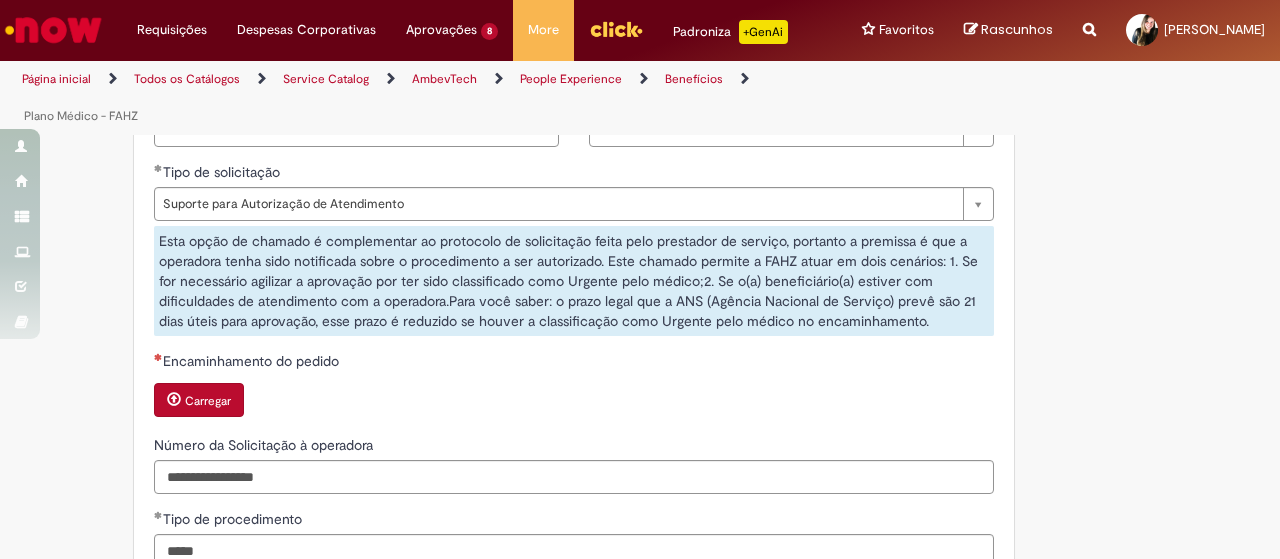 scroll, scrollTop: 1500, scrollLeft: 0, axis: vertical 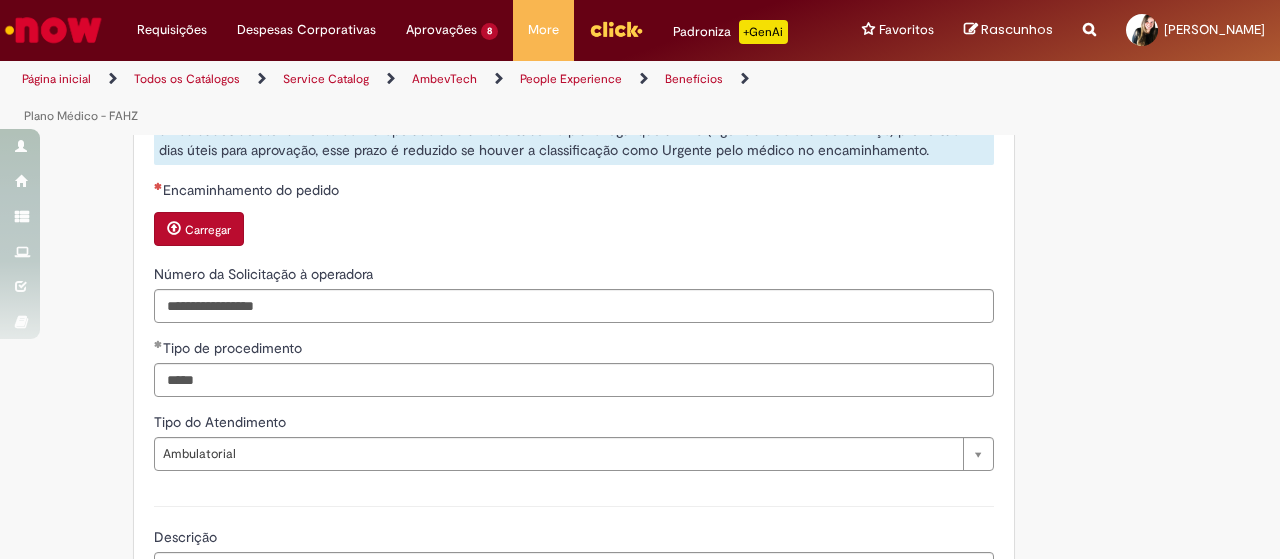 click on "Carregar" at bounding box center [208, 230] 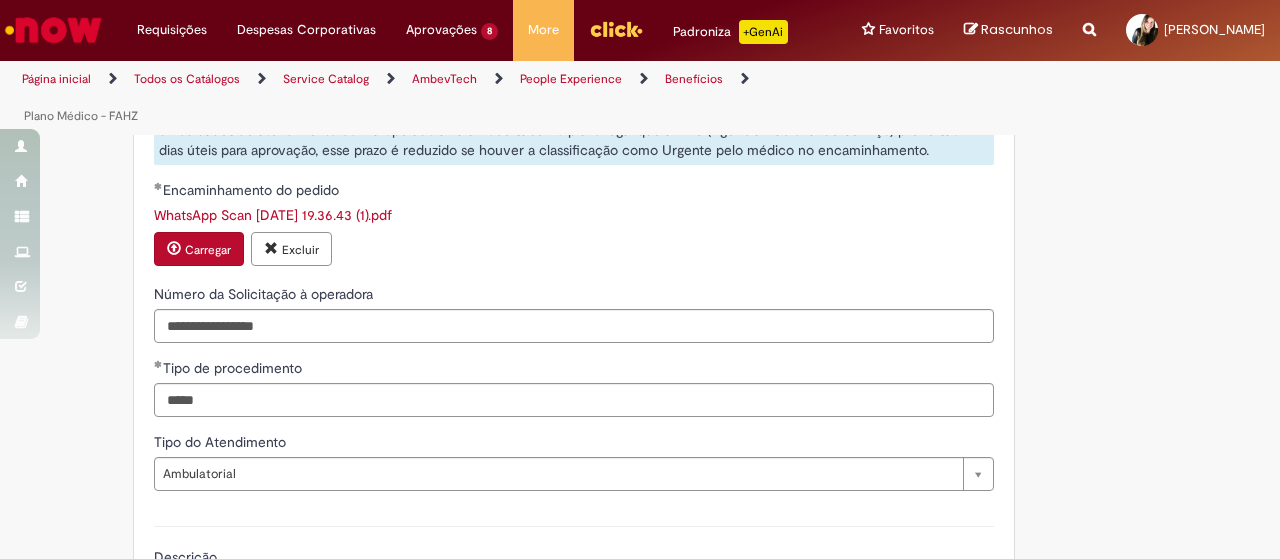 click on "Adicionar a Favoritos
Plano Médico - FAHZ
Este chamado é destinado à todos os beneficiários ativos no plano médico (Sulamérica ou Unimed) que queiram algum tipo de esclarecimento ou tenham dúvidas.
Antes de abrir o chamado, dá uma conferida no padrão, bem como já tenha consultado o aplicativo ou site da sua prestadora afim de obter maiores informações.  Se você, já consultou, verifique o melhor tipo de solicitação do chamado, ele é fundamental para que seja tratado no tempo adequado:
1.  Suporte para Autorização de  Atendimento:  quando houver a necessidade de solicitar prioridade na autorização de procedimentos de consulta/ exames e cirurgias. IMPORTANTE: o fluxo via prestador de serviço e operadora médica deve ser mantido.  2.  Suporte para Reembolso das Operadoras: 3.  Problemas com atendimento: 4.  Rede referenciada: 5.  6." at bounding box center [640, -229] 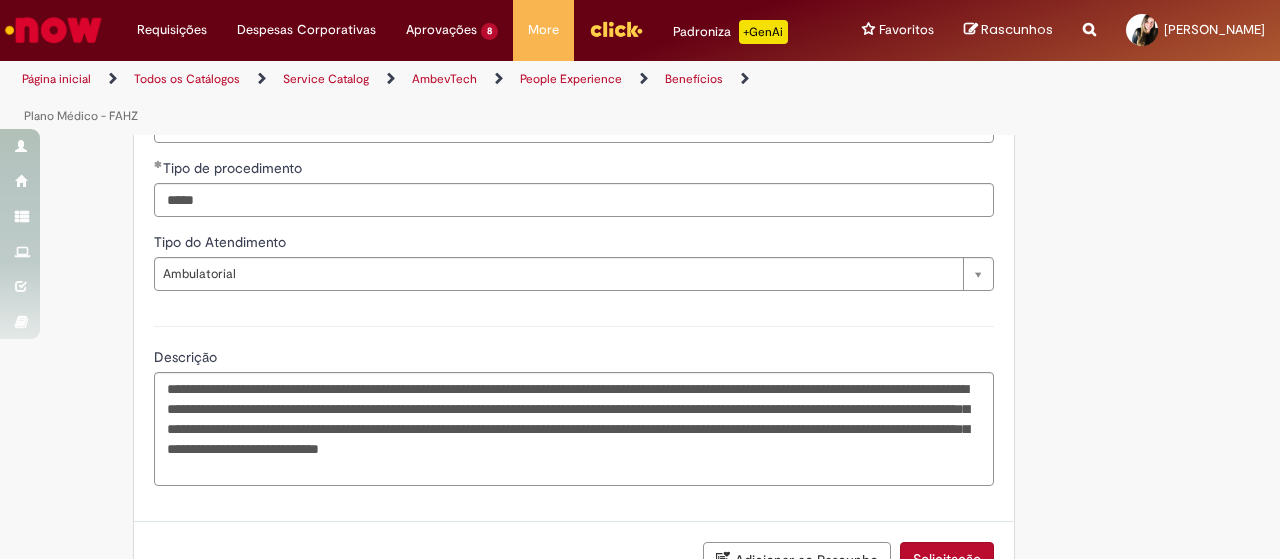 scroll, scrollTop: 1861, scrollLeft: 0, axis: vertical 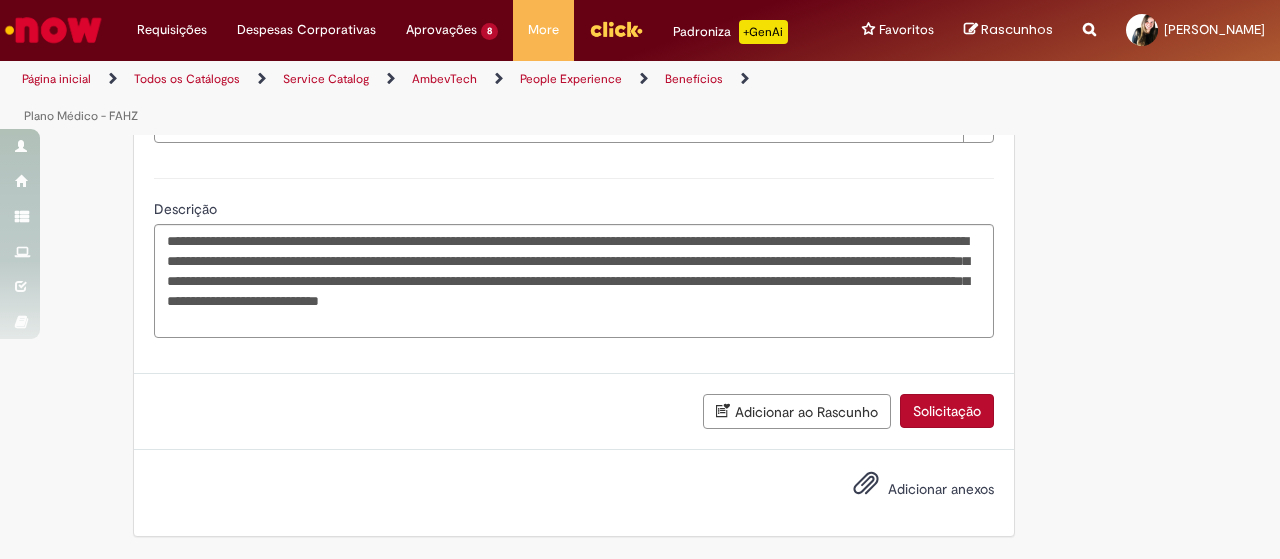 click on "Solicitação" at bounding box center (947, 411) 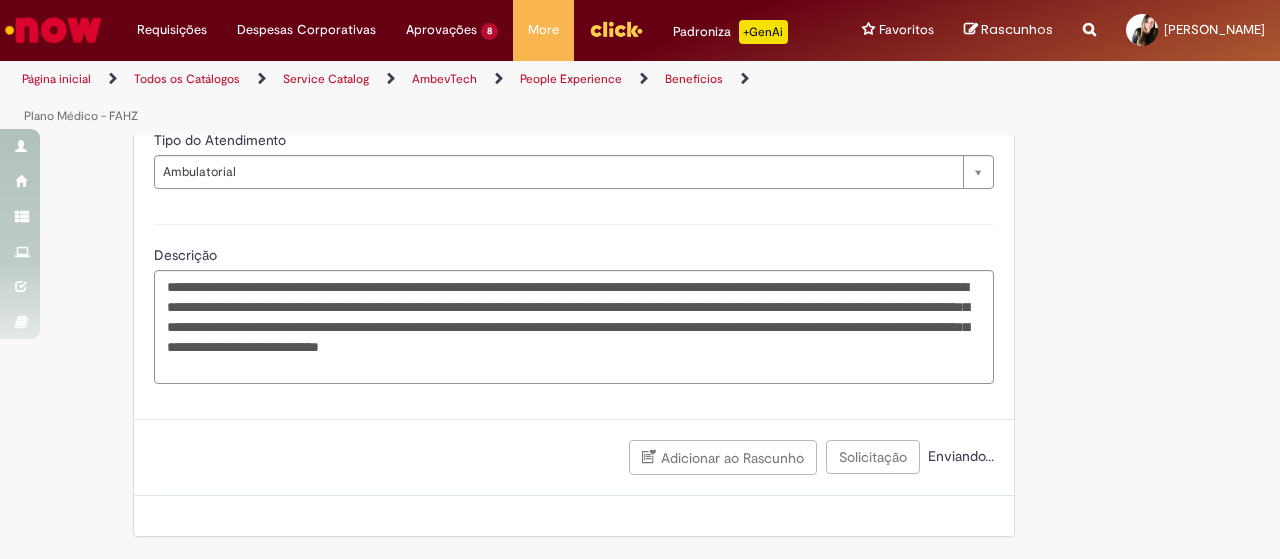 scroll, scrollTop: 1815, scrollLeft: 0, axis: vertical 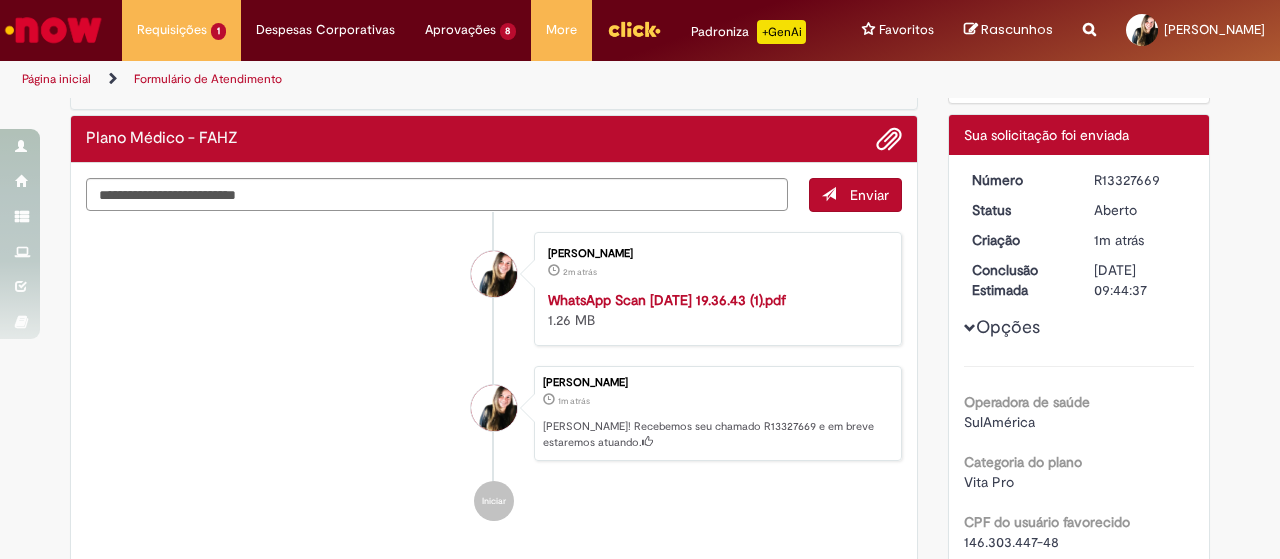 drag, startPoint x: 1085, startPoint y: 197, endPoint x: 1159, endPoint y: 195, distance: 74.02702 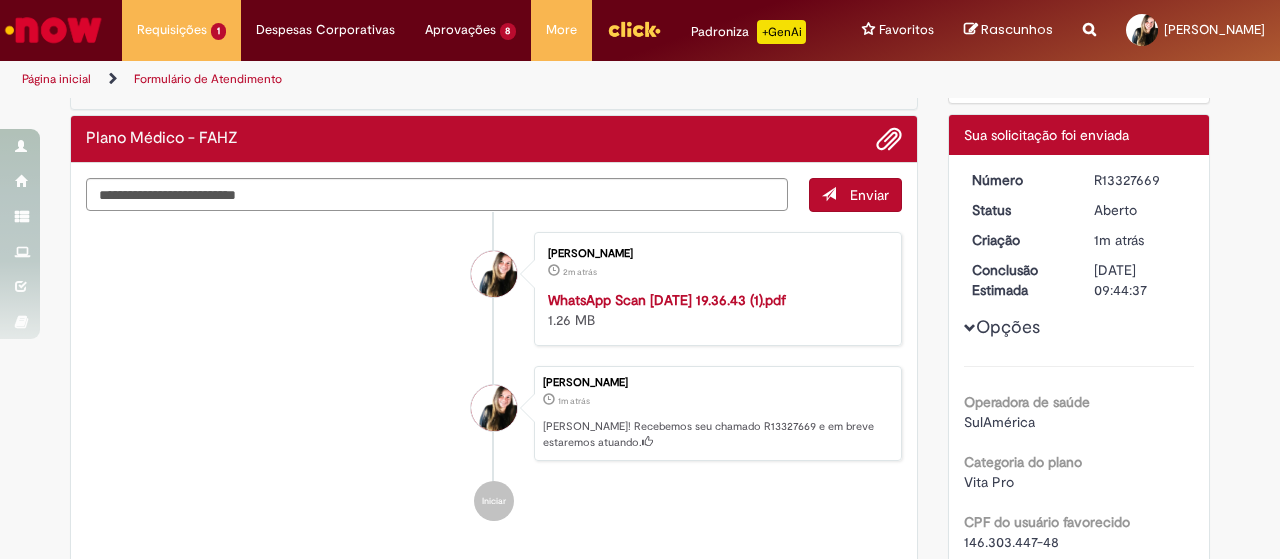 copy on "R13327669" 